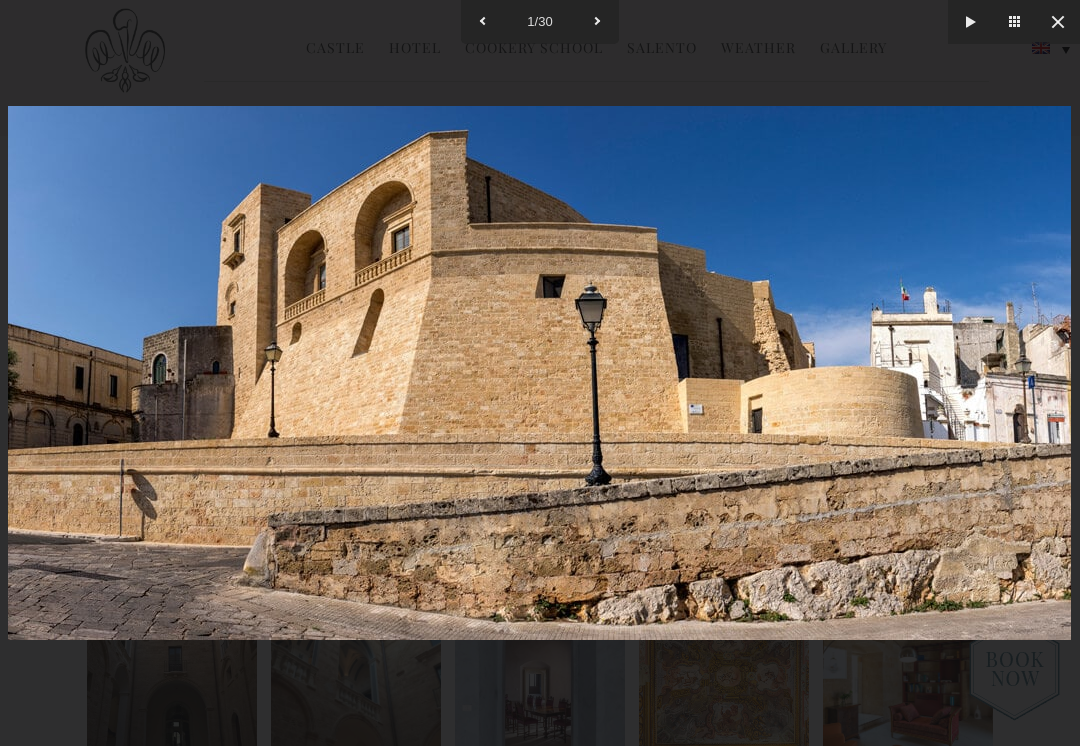 scroll, scrollTop: 0, scrollLeft: 0, axis: both 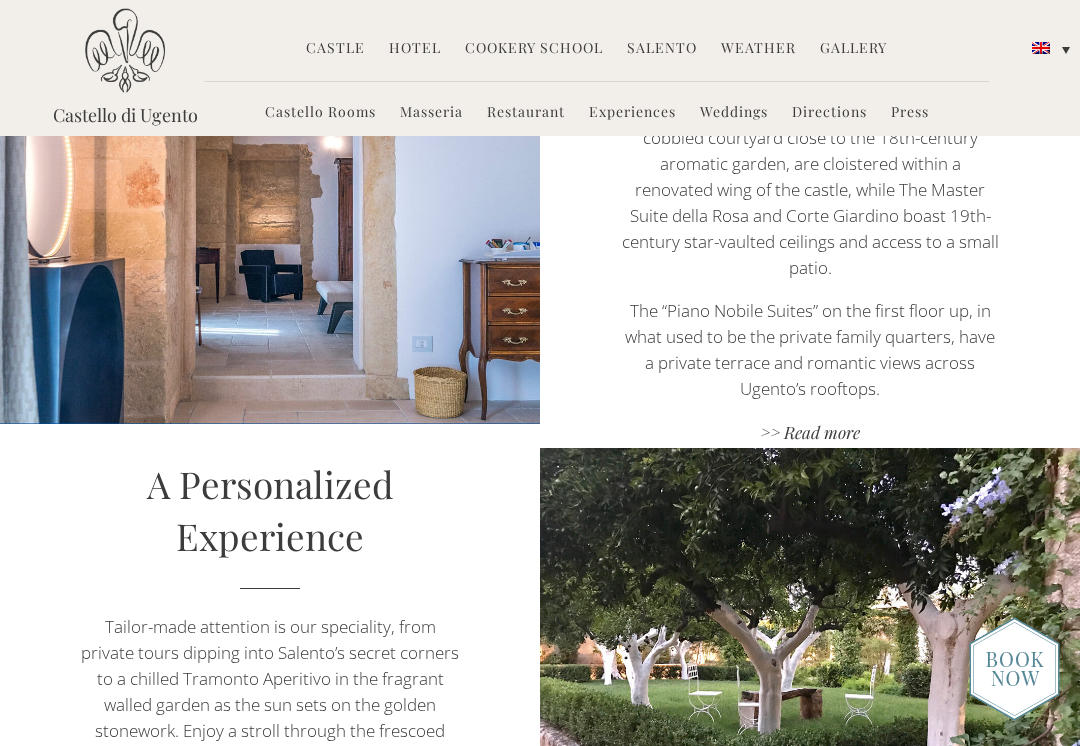click at bounding box center [1014, 669] 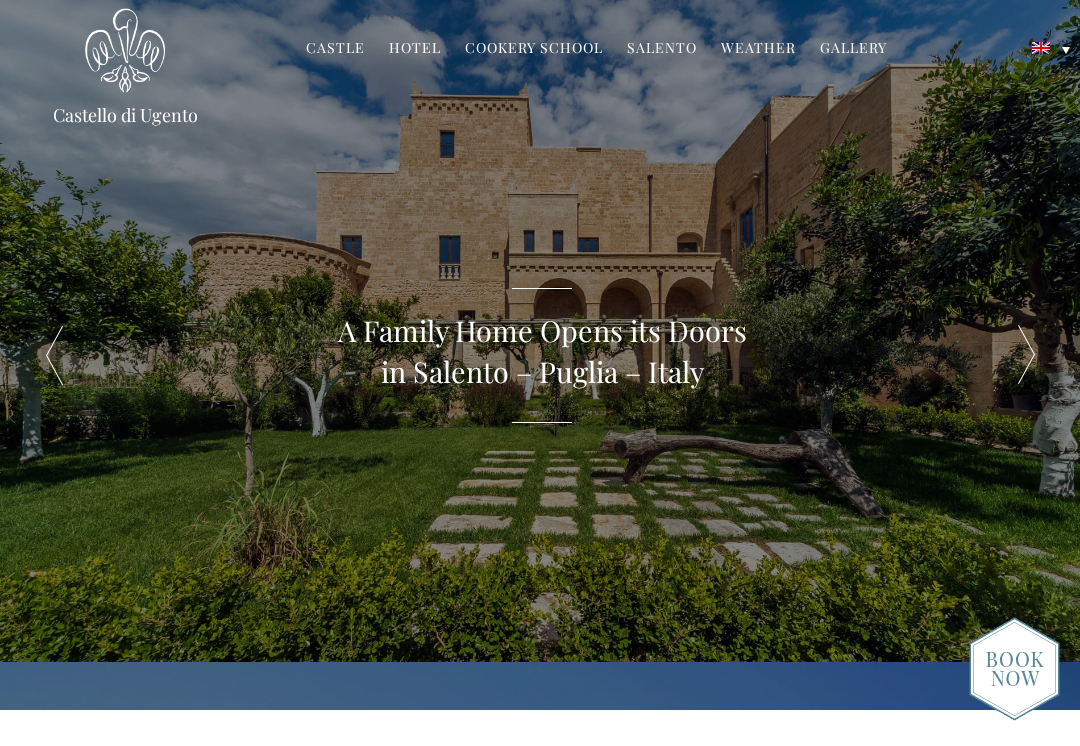 scroll, scrollTop: 0, scrollLeft: 0, axis: both 